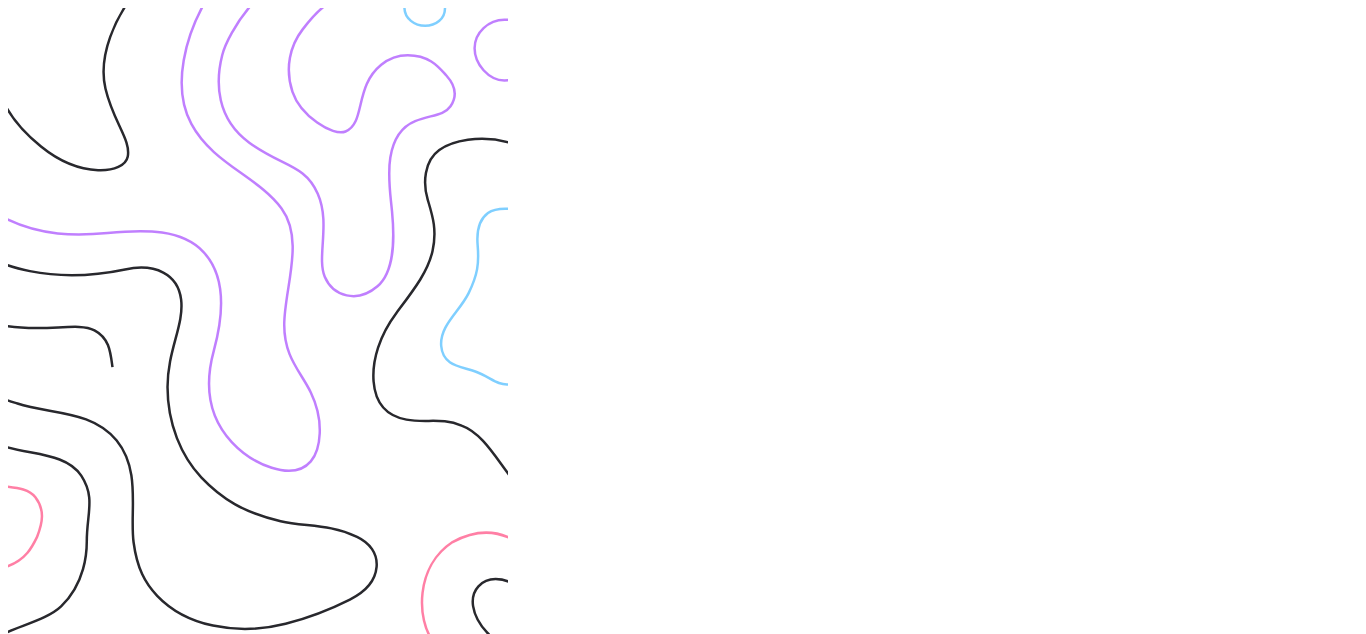 scroll, scrollTop: 0, scrollLeft: 0, axis: both 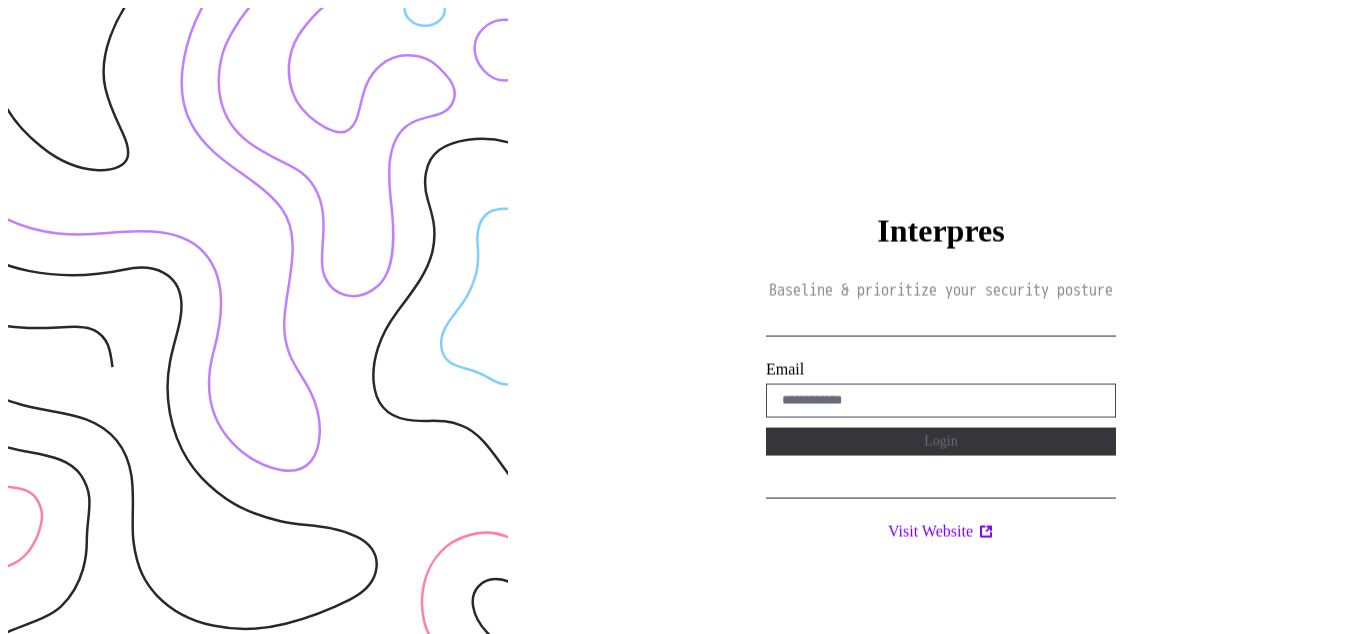 click on "Interpres Baseline & prioritize your security posture Email Login Visit Website" at bounding box center [941, 325] 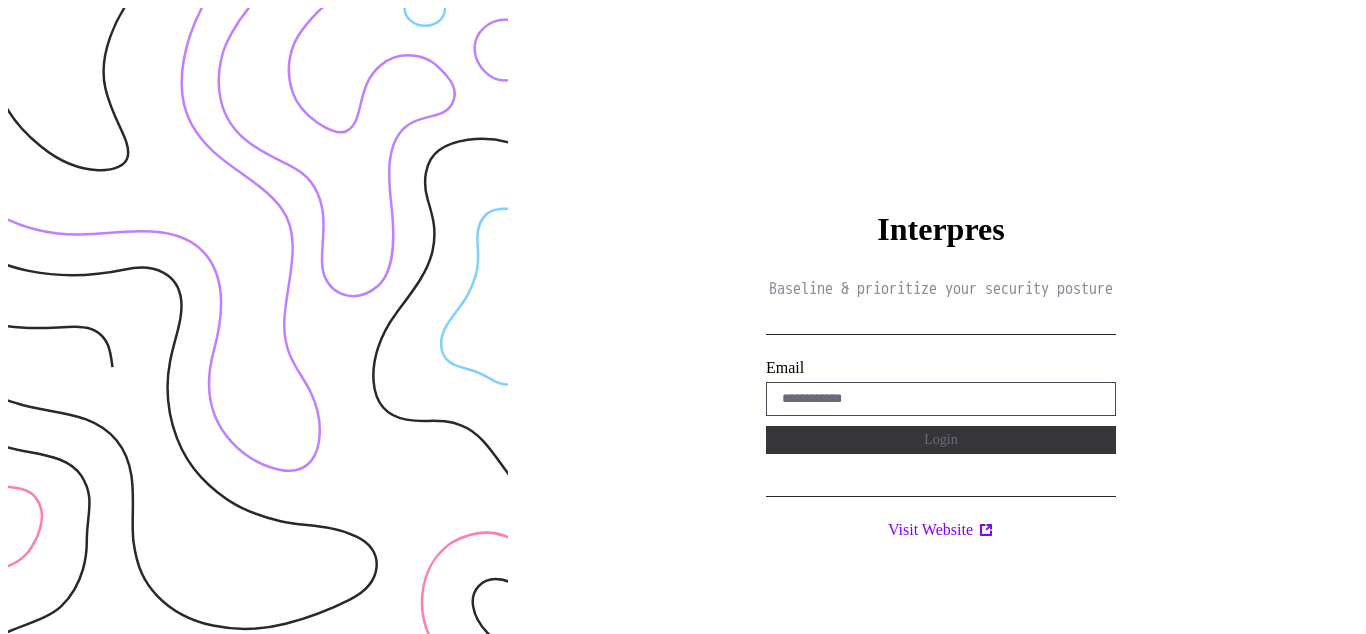 scroll, scrollTop: 0, scrollLeft: 0, axis: both 